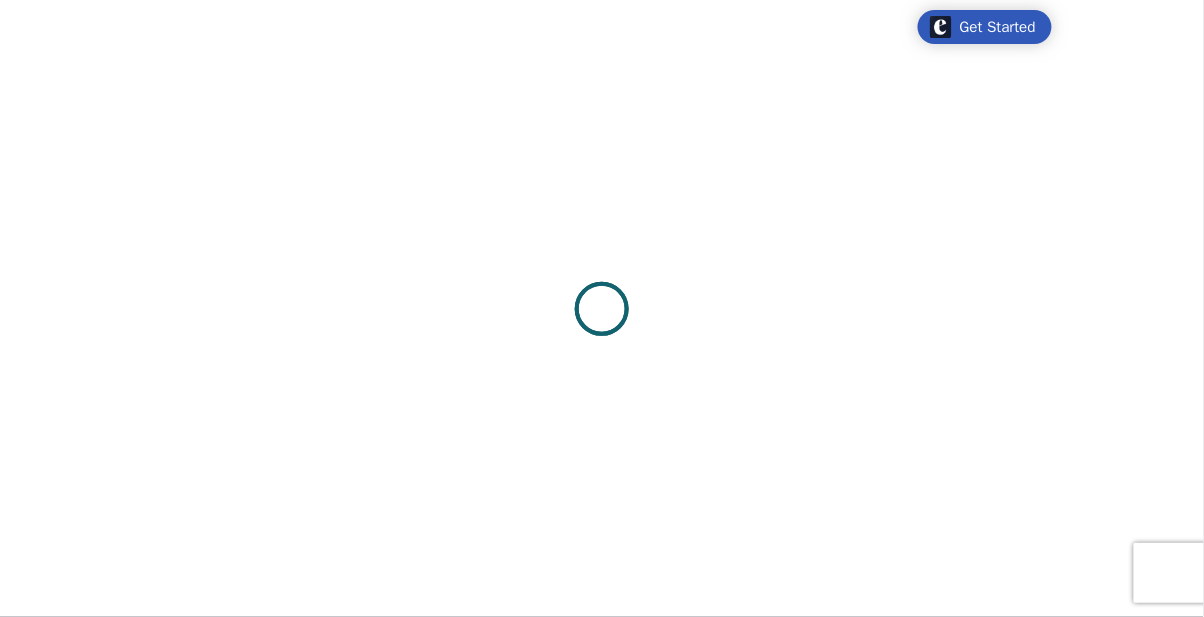 scroll, scrollTop: 0, scrollLeft: 0, axis: both 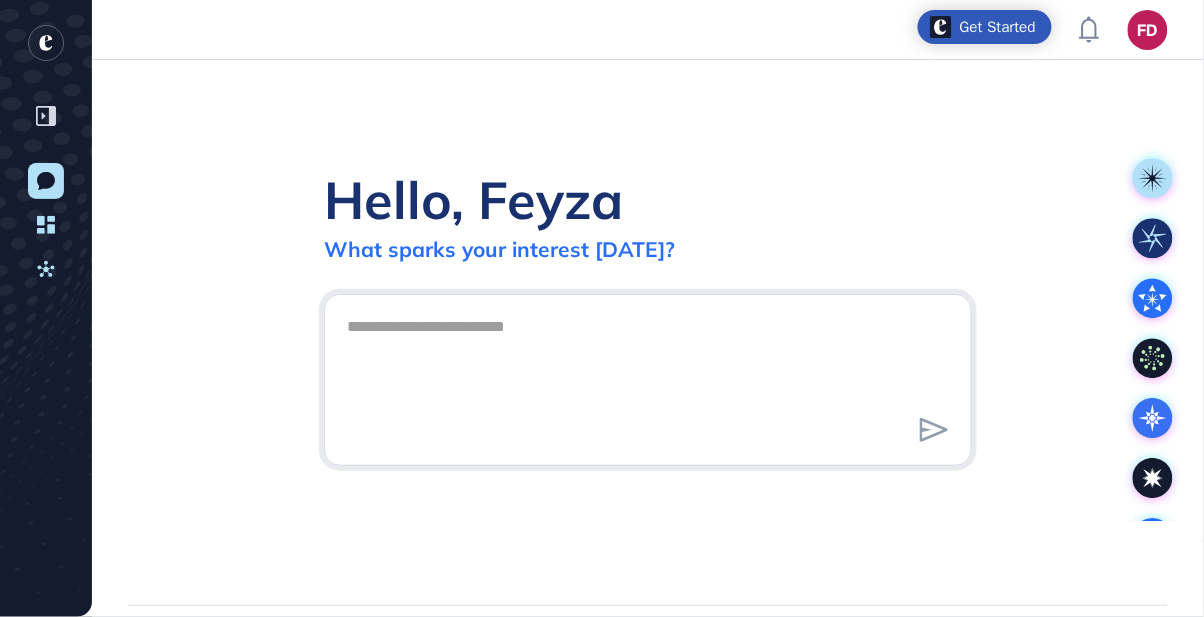 click 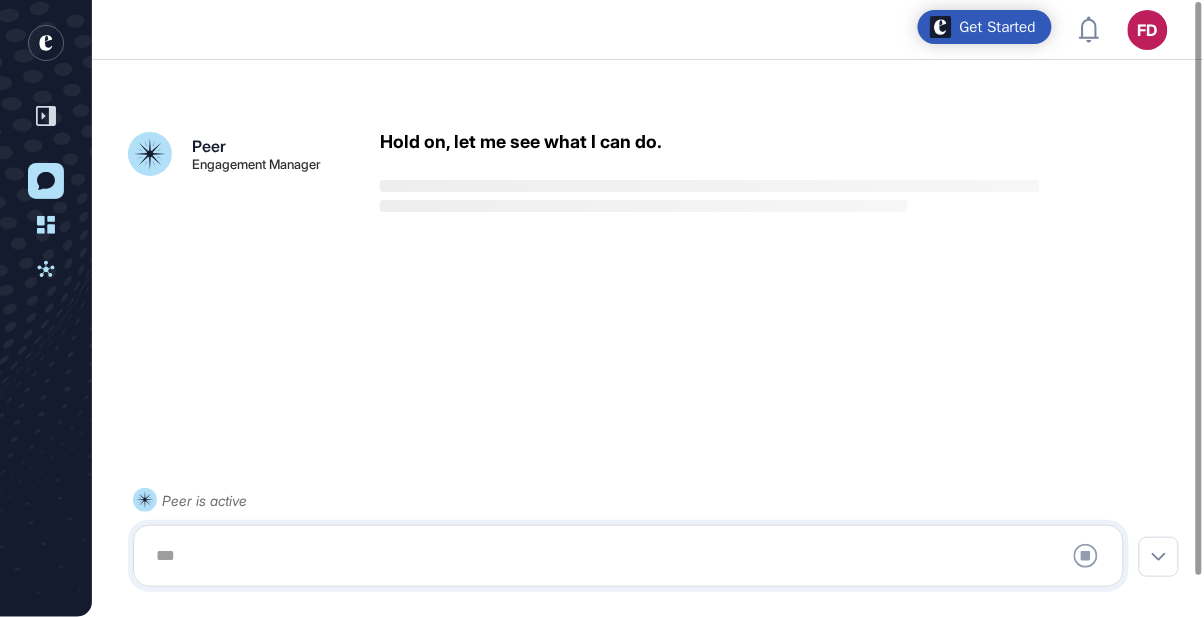 click on "Stop Query" at bounding box center (628, 556) 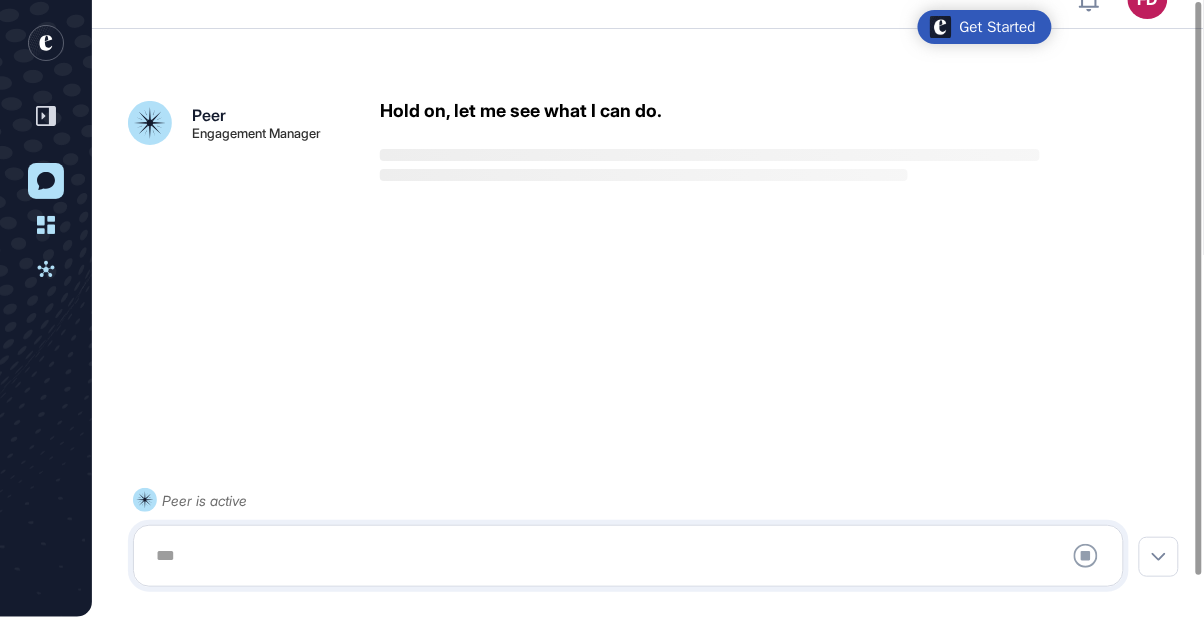 scroll, scrollTop: 48, scrollLeft: 0, axis: vertical 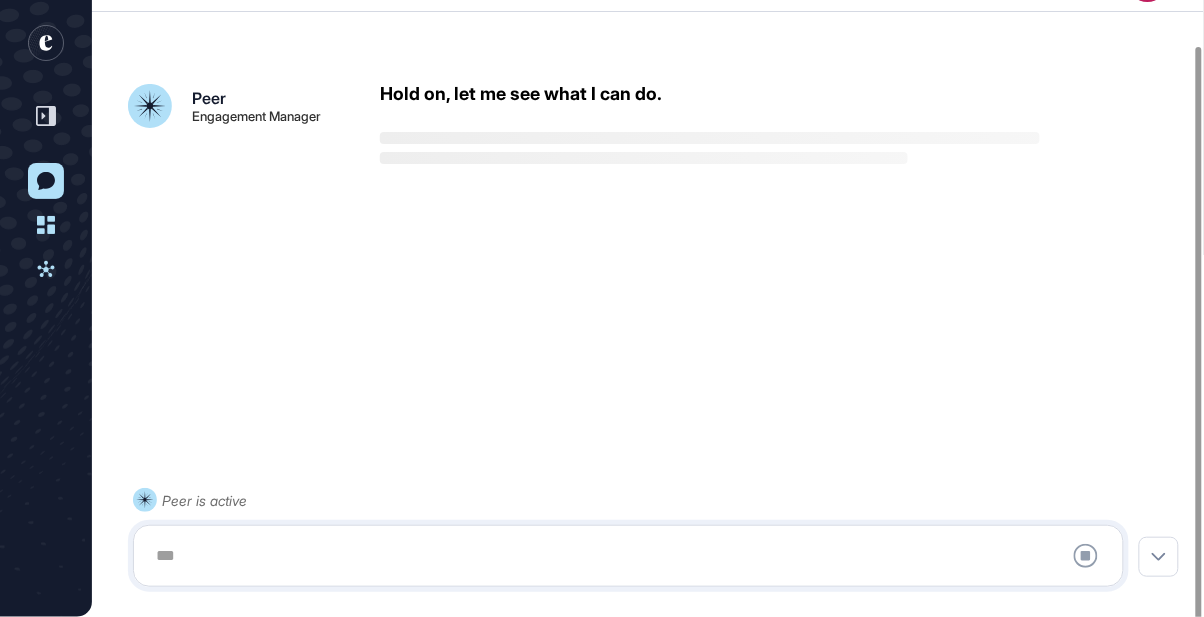 click at bounding box center (628, 556) 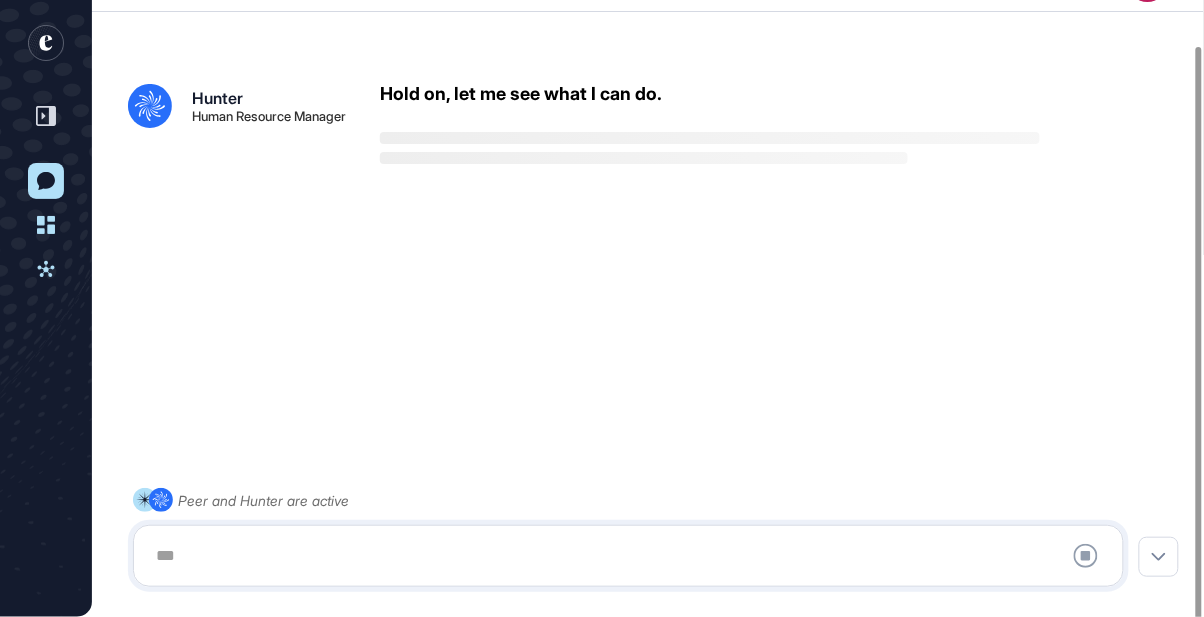 click at bounding box center [628, 556] 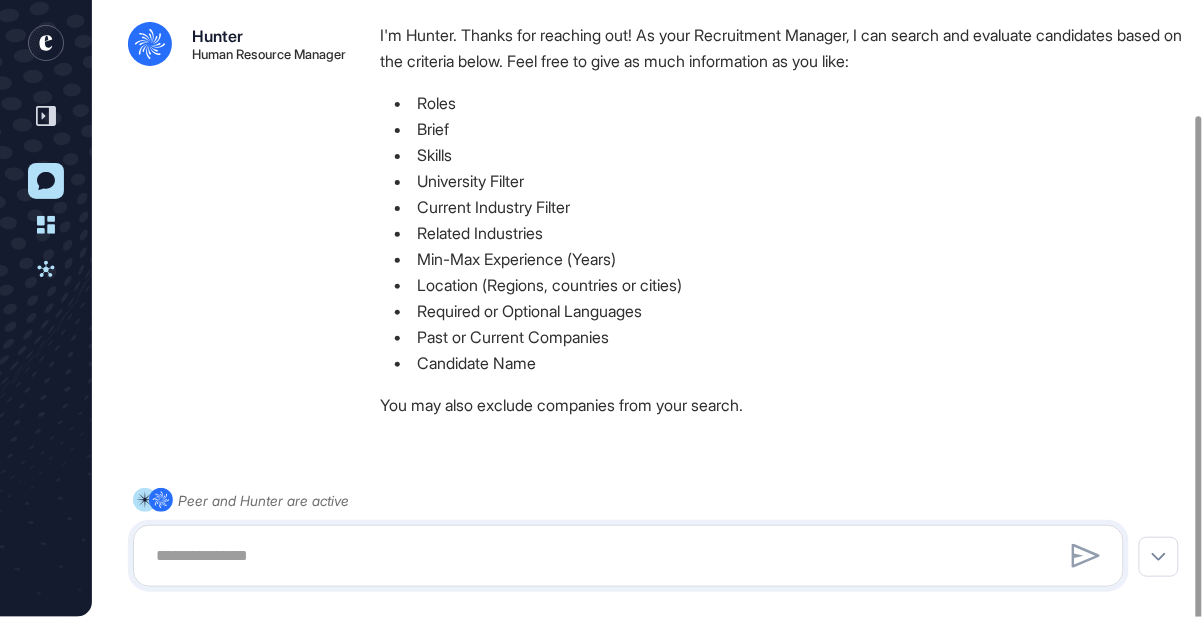 scroll, scrollTop: 140, scrollLeft: 0, axis: vertical 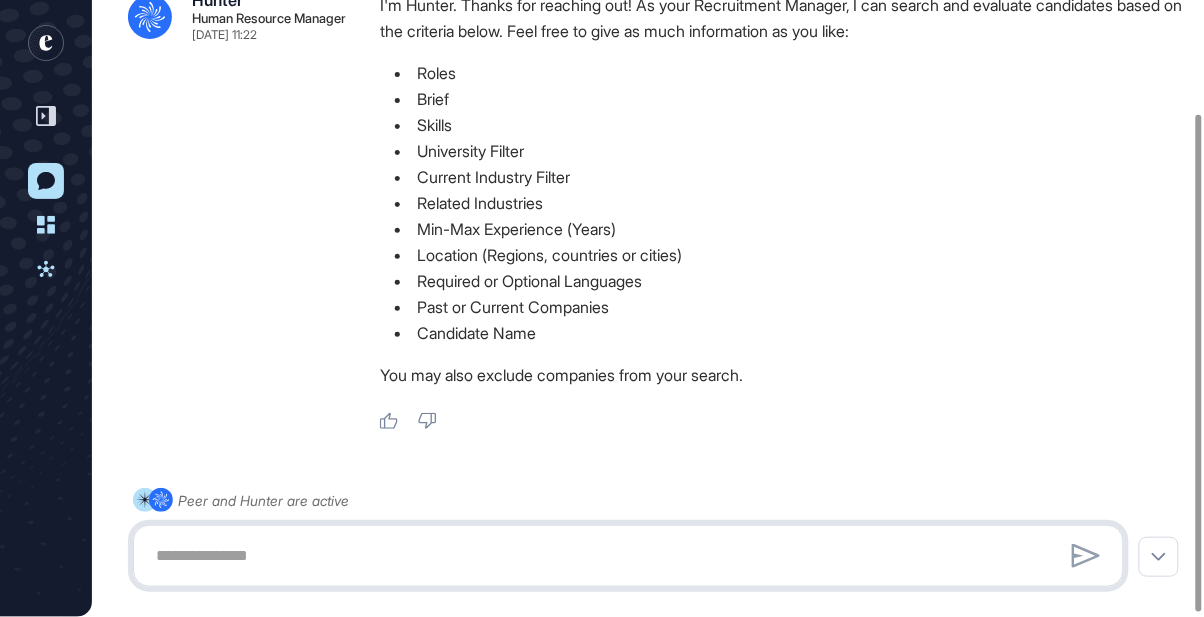 click at bounding box center (628, 556) 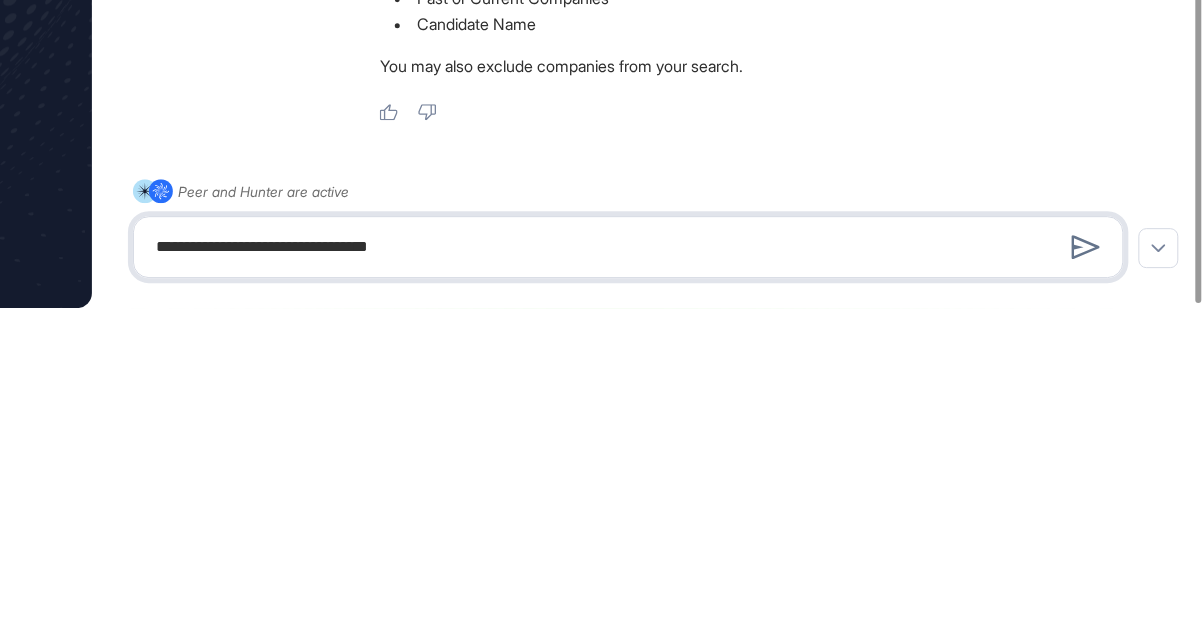 type on "**********" 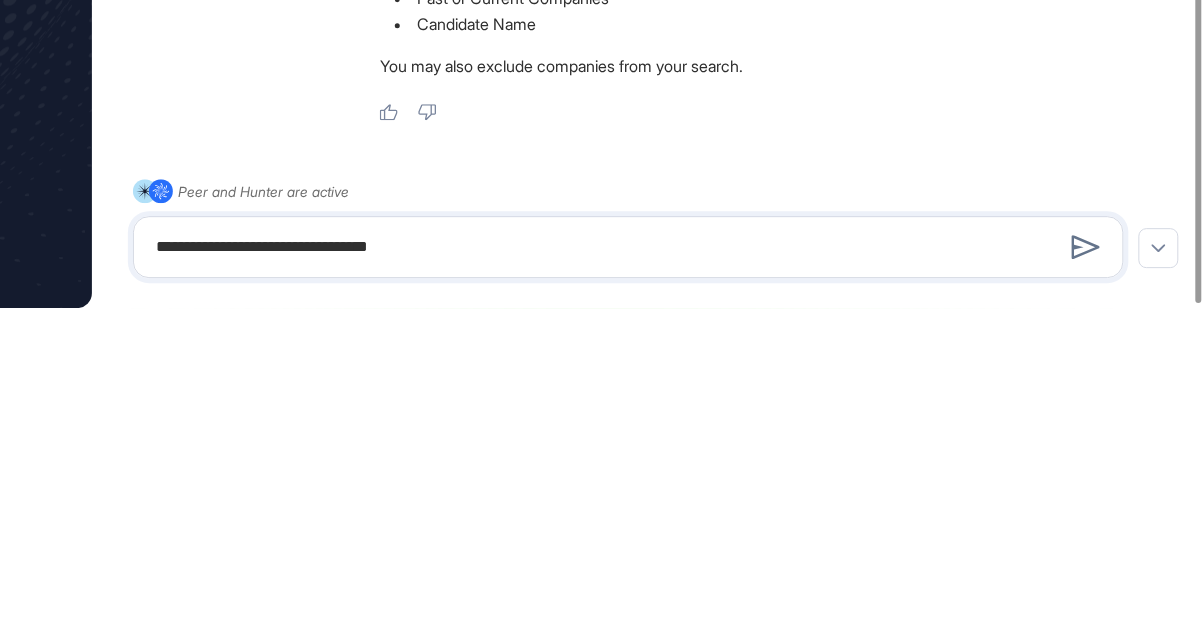 click at bounding box center (1086, 556) 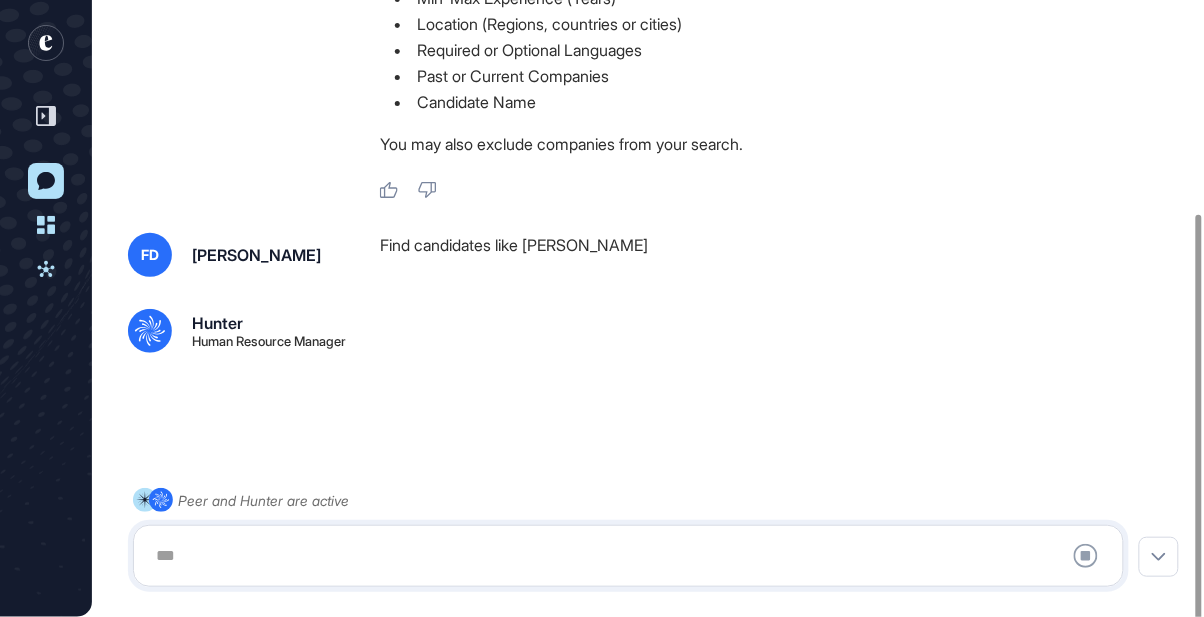 scroll, scrollTop: 318, scrollLeft: 0, axis: vertical 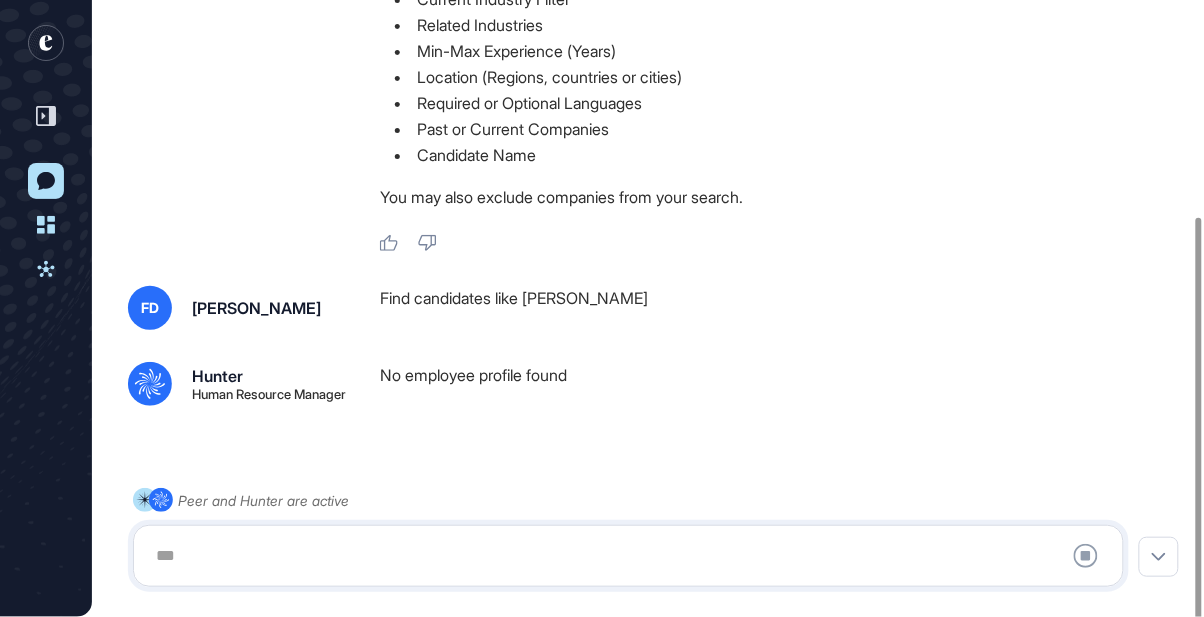 click at bounding box center (628, 556) 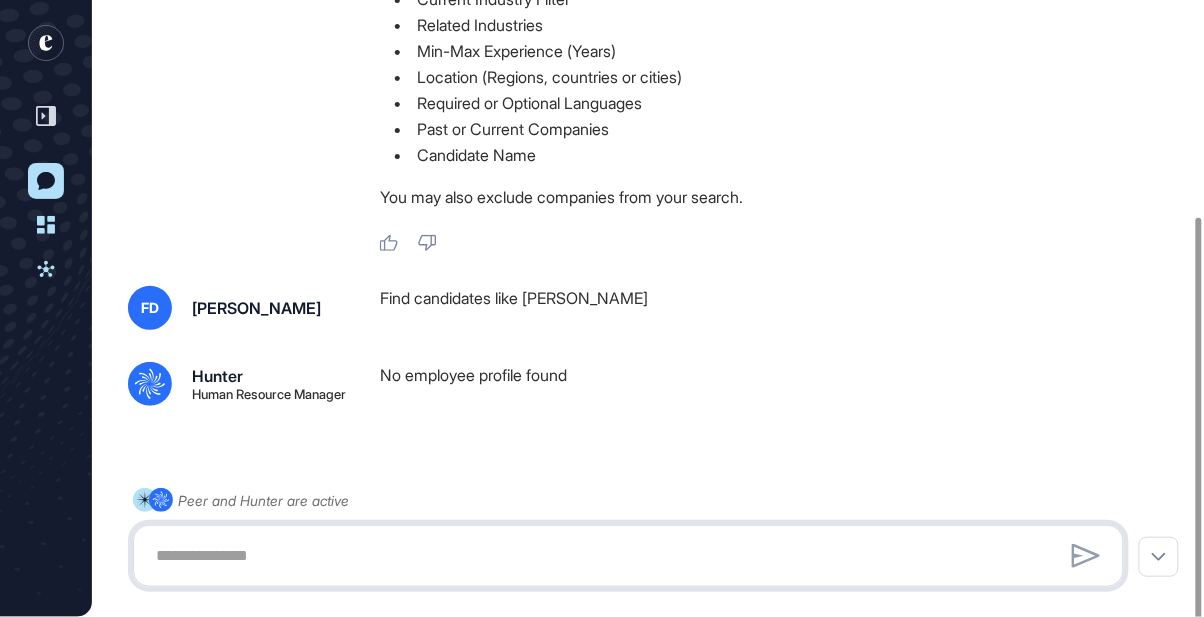 click at bounding box center [628, 556] 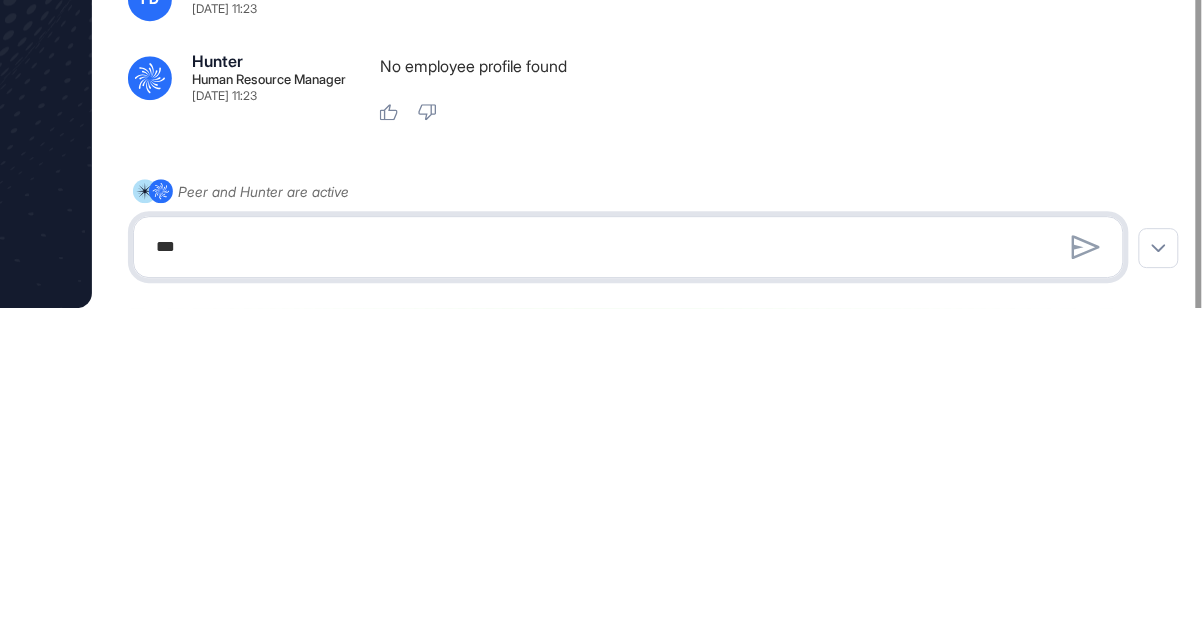 click on "***" at bounding box center (628, 556) 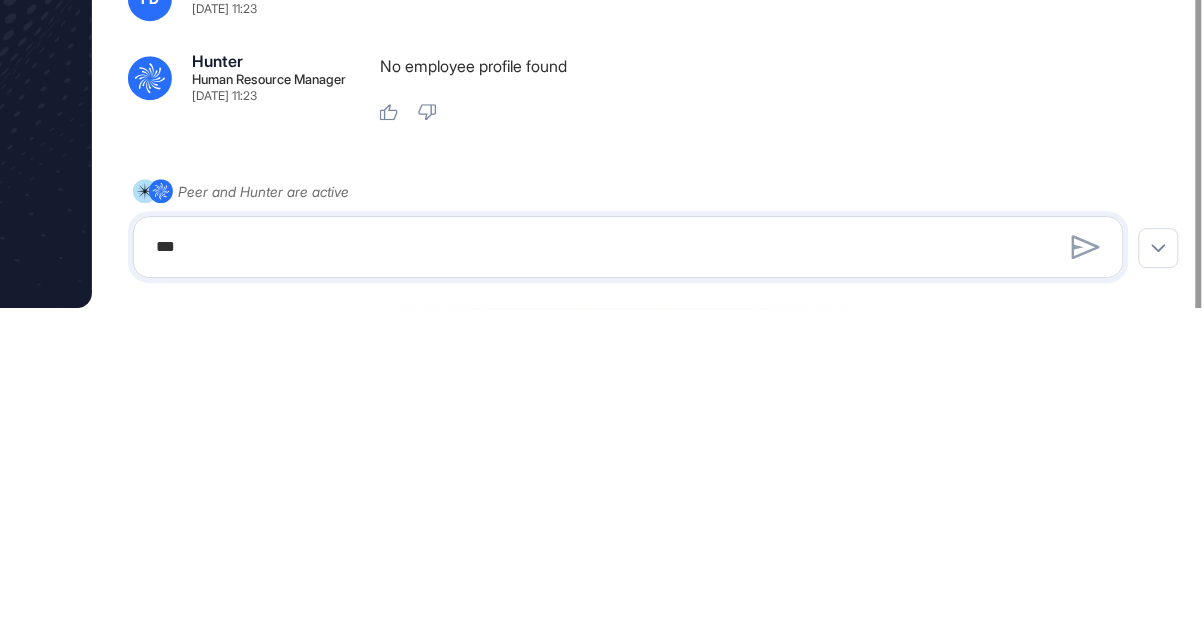 click at bounding box center [1086, 556] 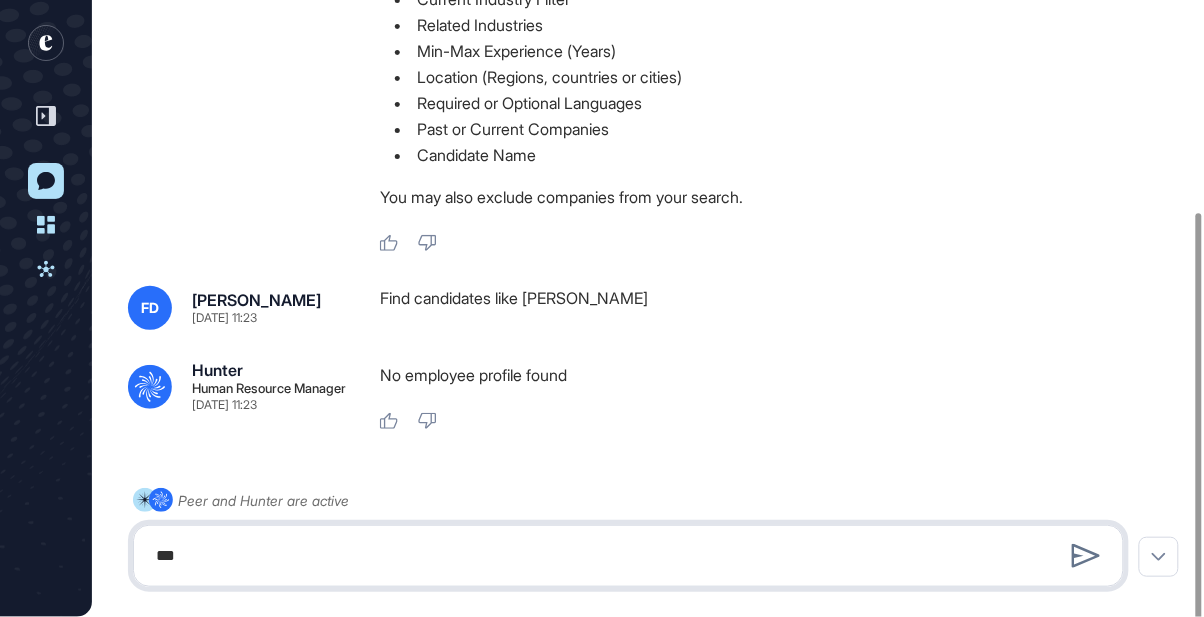 click on "***" at bounding box center (628, 556) 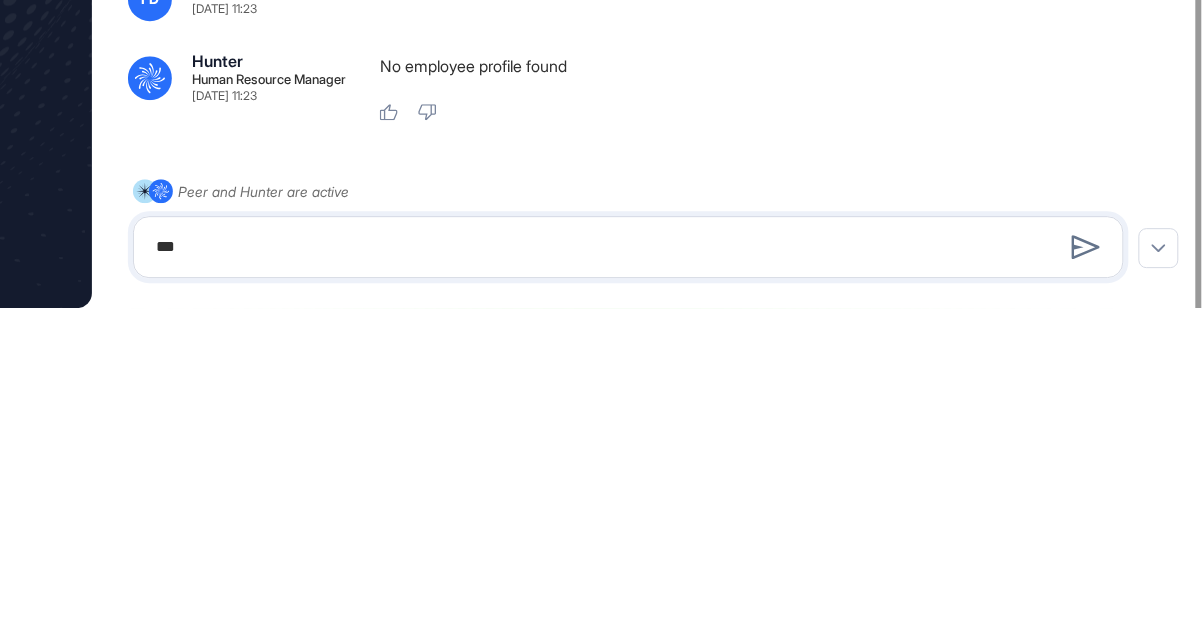 click at bounding box center [1086, 556] 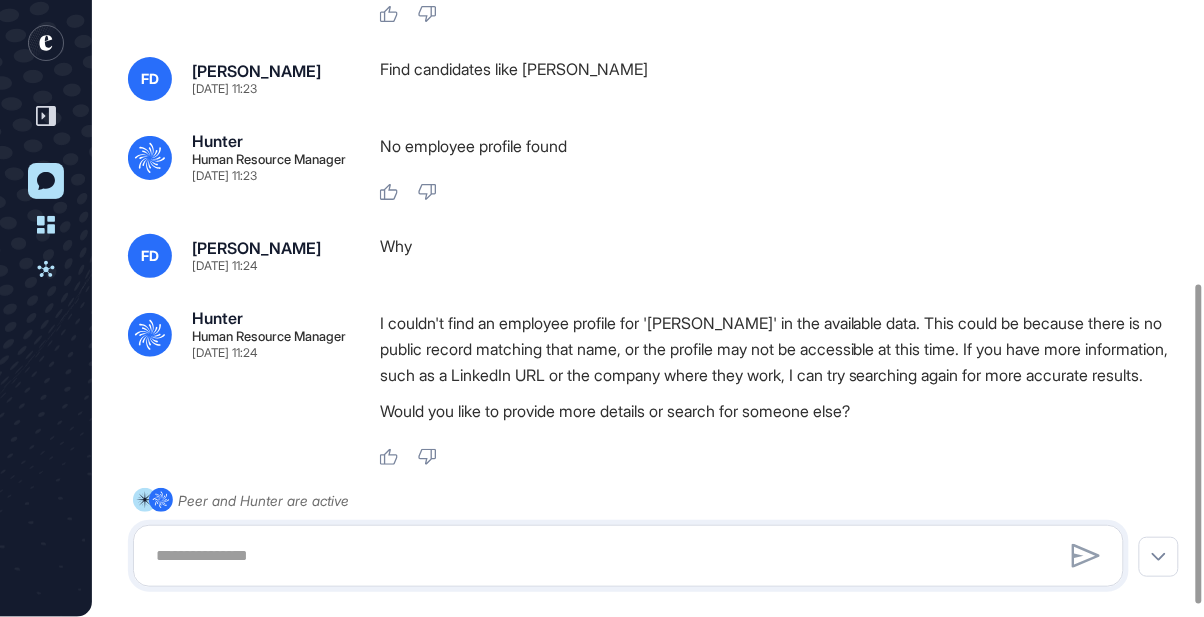 scroll, scrollTop: 628, scrollLeft: 0, axis: vertical 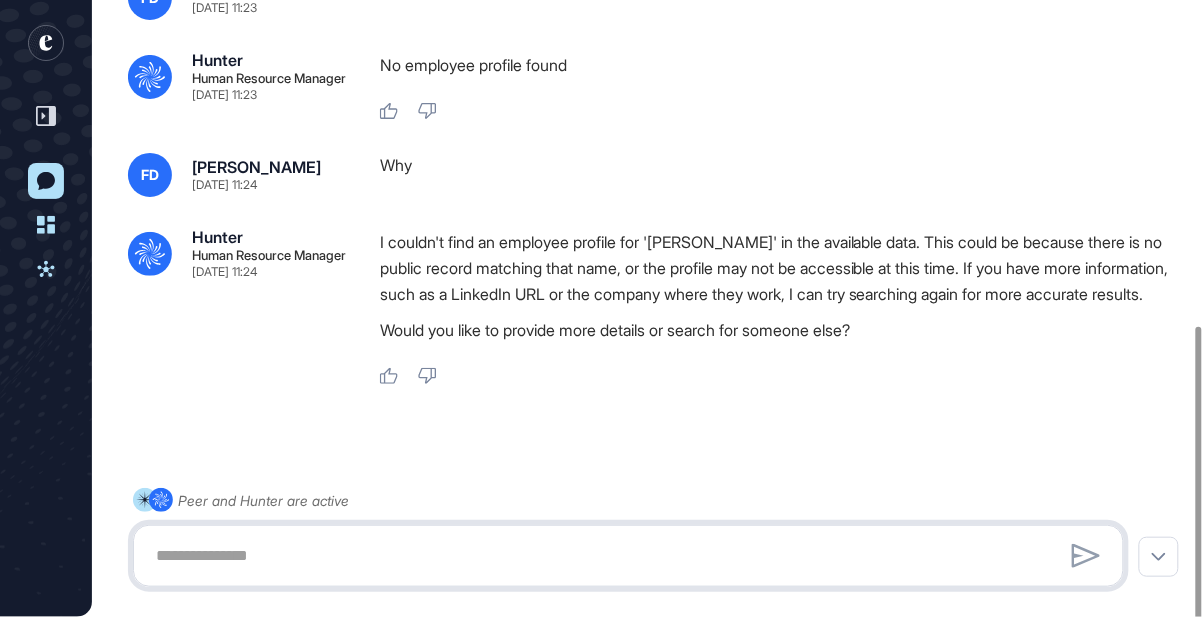 click at bounding box center (628, 556) 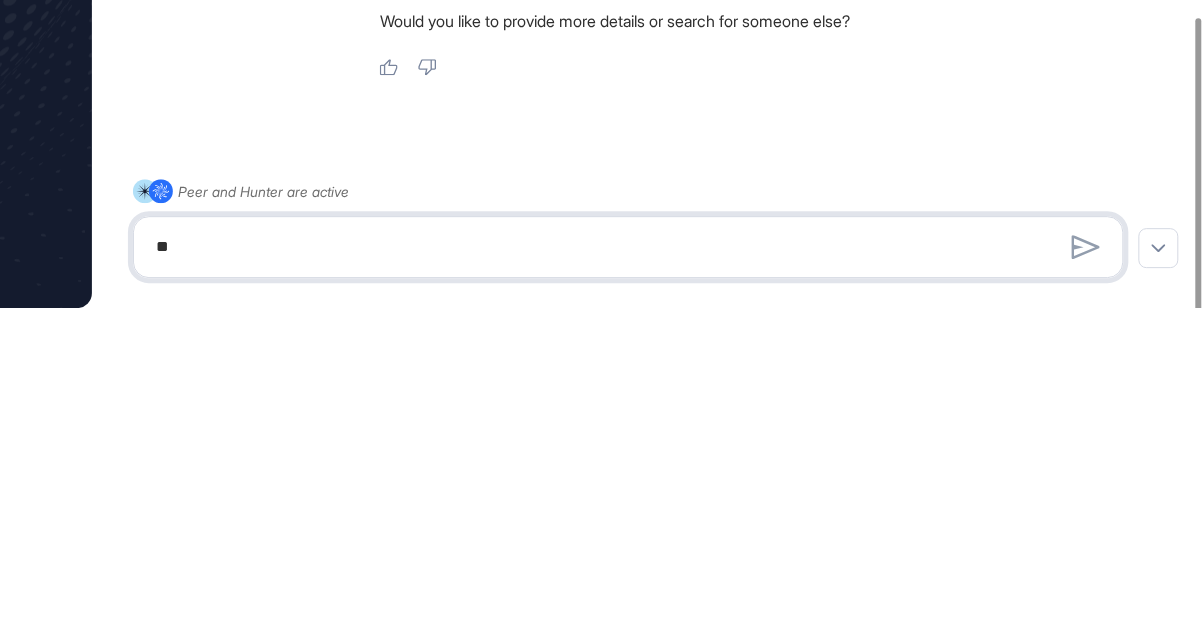 type on "*" 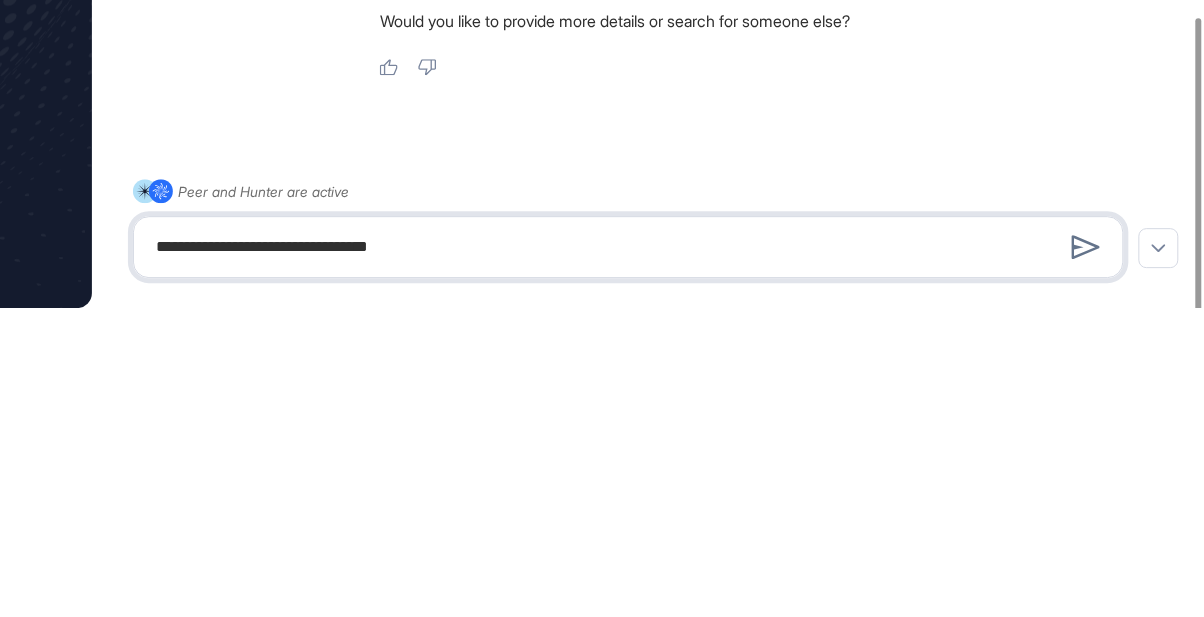 click on "**********" at bounding box center (628, 556) 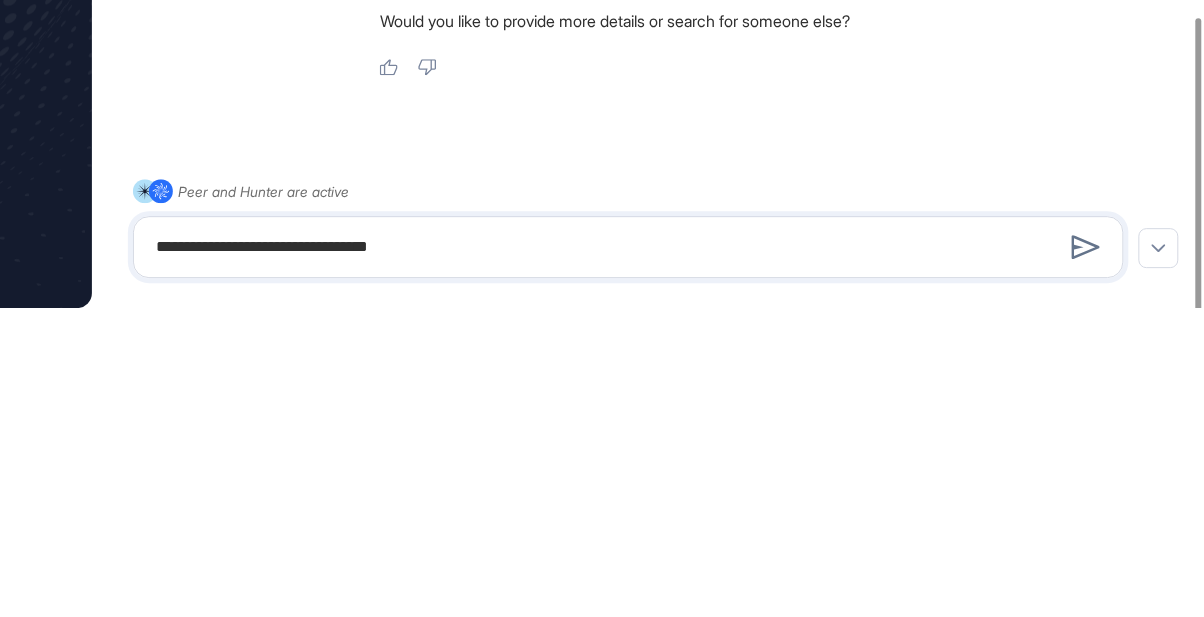 click 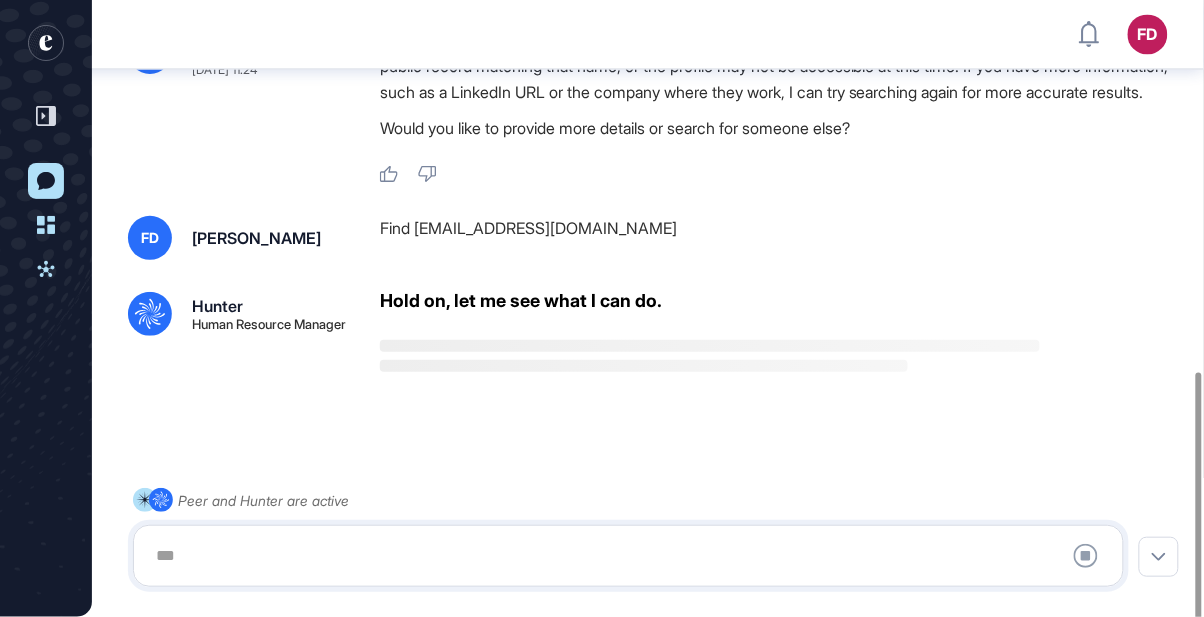 scroll, scrollTop: 841, scrollLeft: 0, axis: vertical 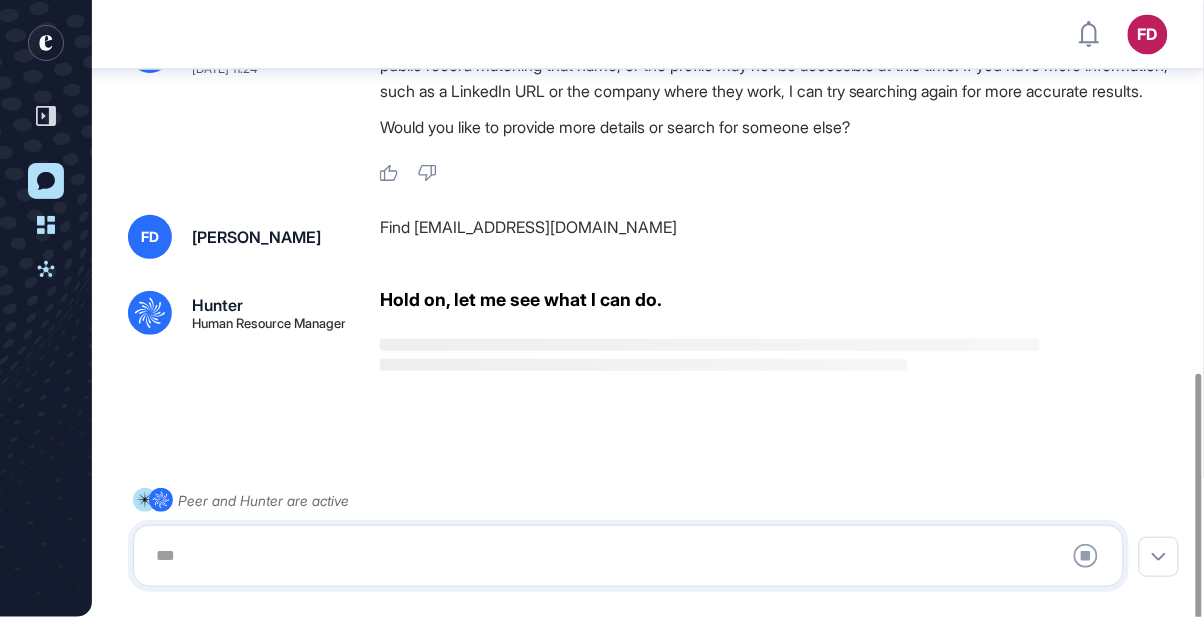 click 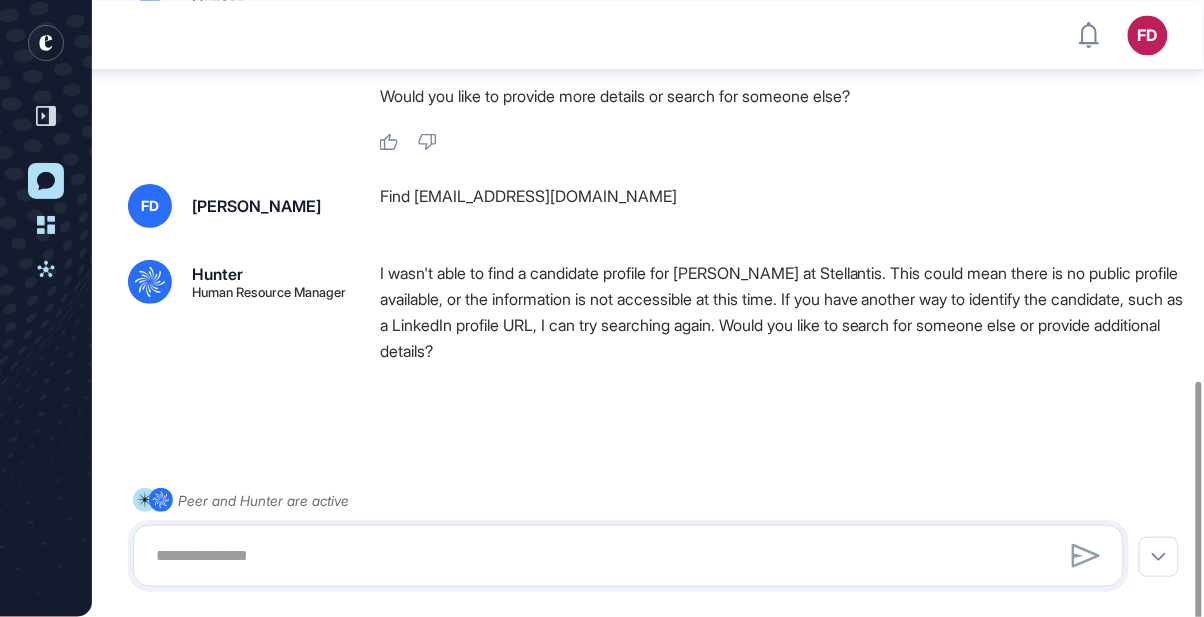 scroll, scrollTop: 875, scrollLeft: 0, axis: vertical 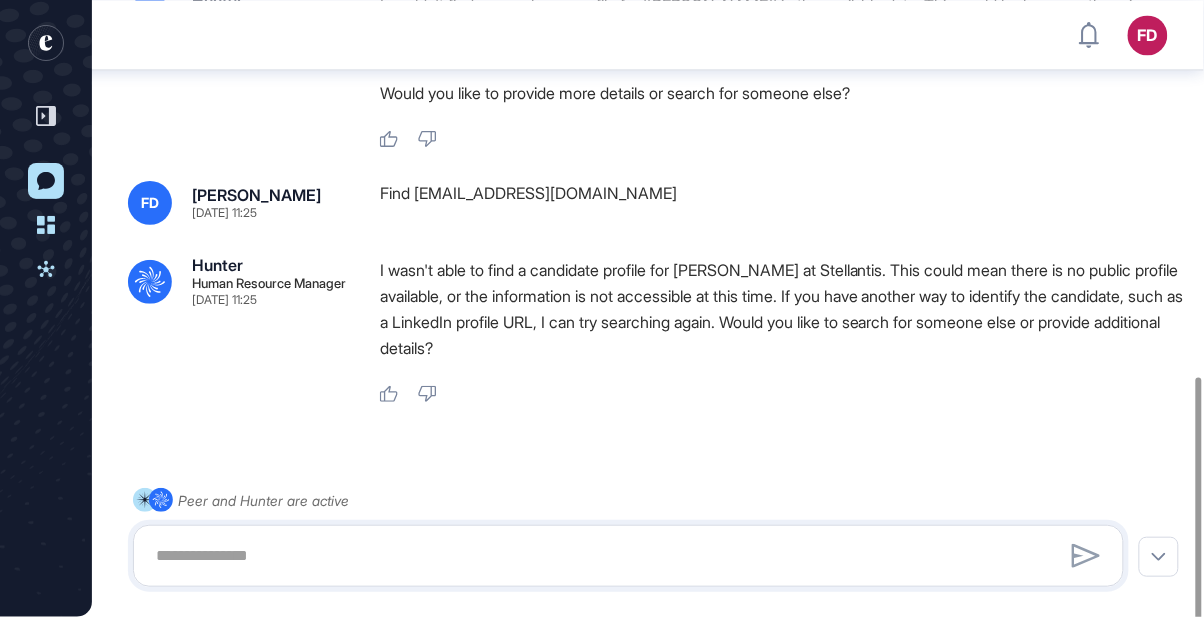 click on "Like Dislike" 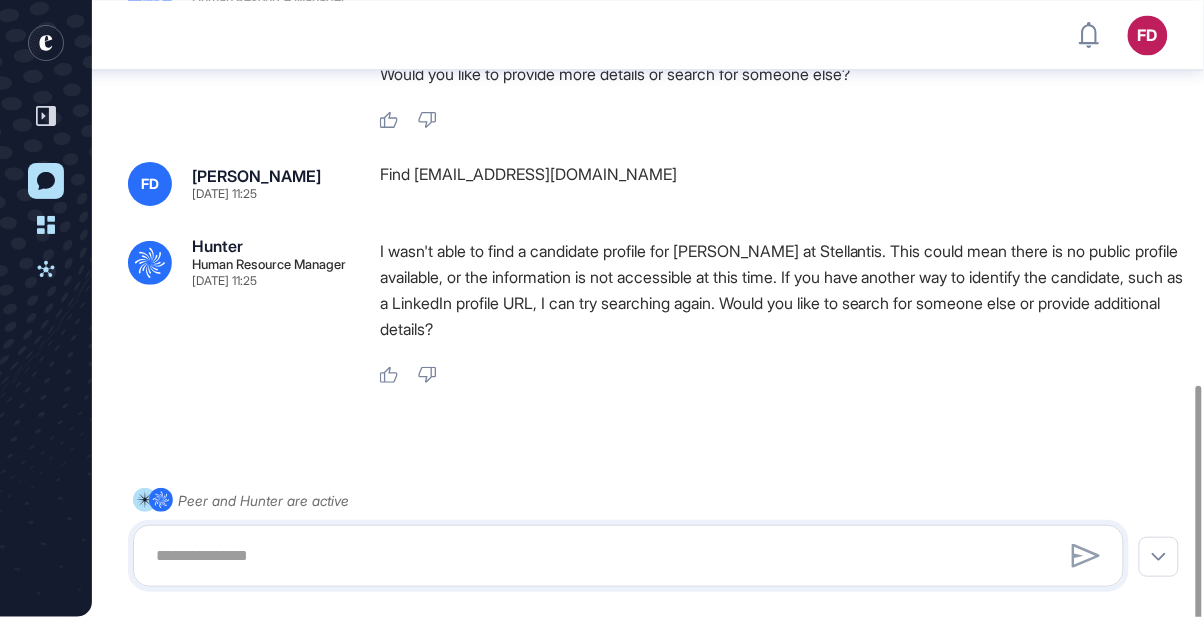scroll, scrollTop: 894, scrollLeft: 0, axis: vertical 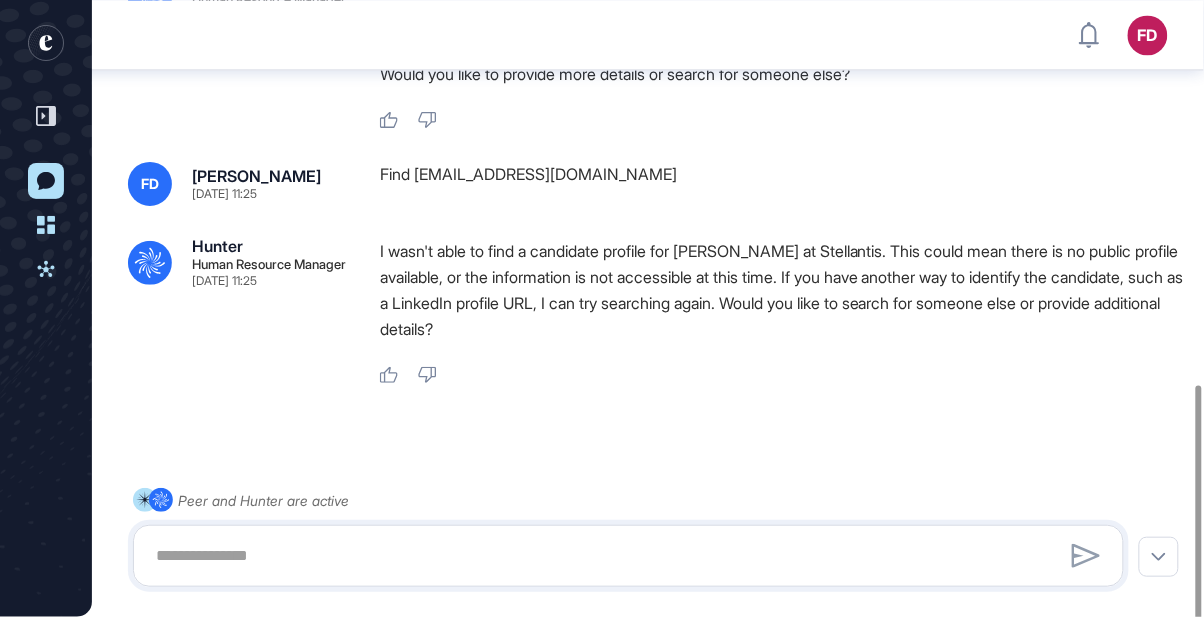 click on "I wasn't able to find a candidate profile for [PERSON_NAME] at Stellantis. This could mean there is no public profile available, or the information is not accessible at this time. If you have another way to identify the candidate, such as a LinkedIn profile URL, I can try searching again. Would you like to search for someone else or provide additional details?" at bounding box center [782, 290] 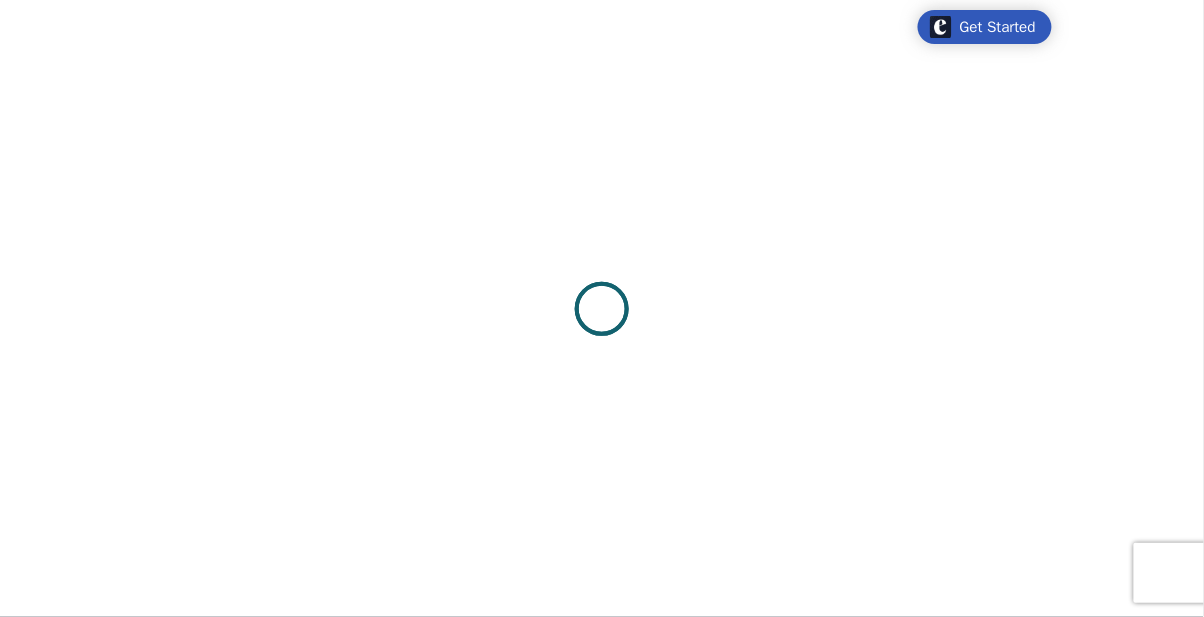 scroll, scrollTop: 0, scrollLeft: 0, axis: both 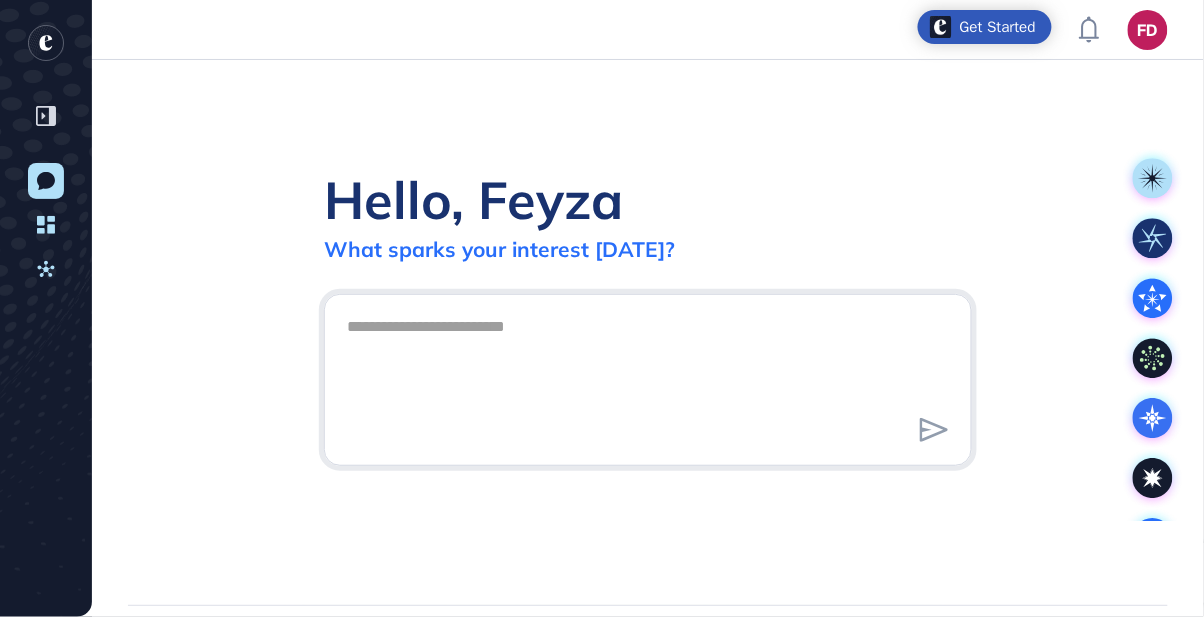 click 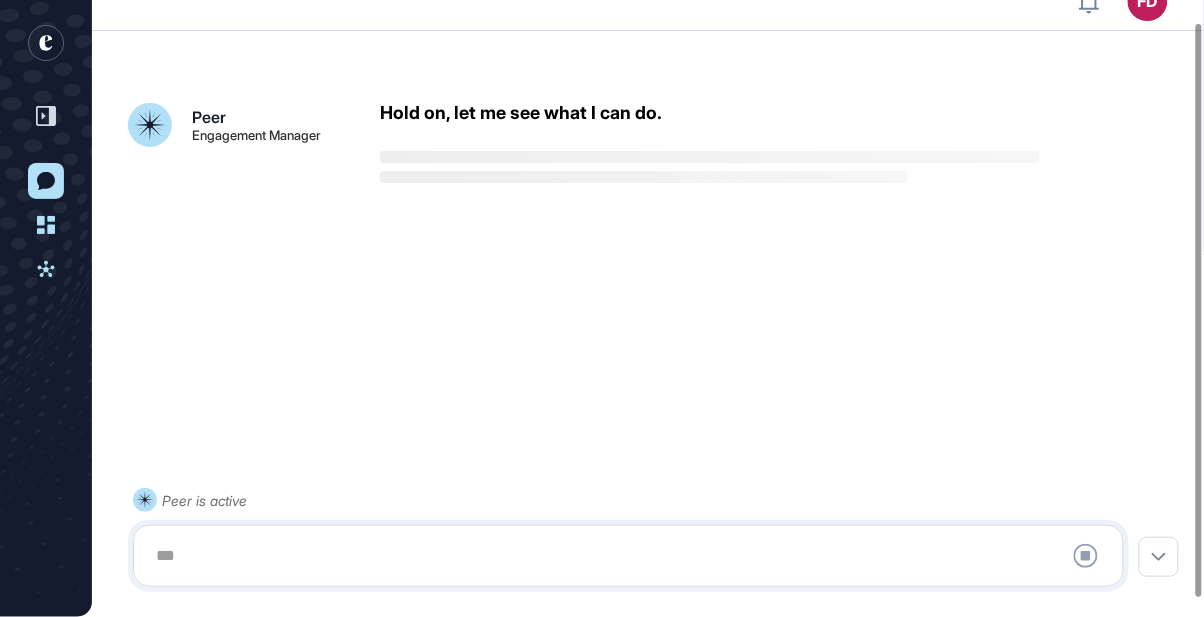 scroll, scrollTop: 48, scrollLeft: 0, axis: vertical 